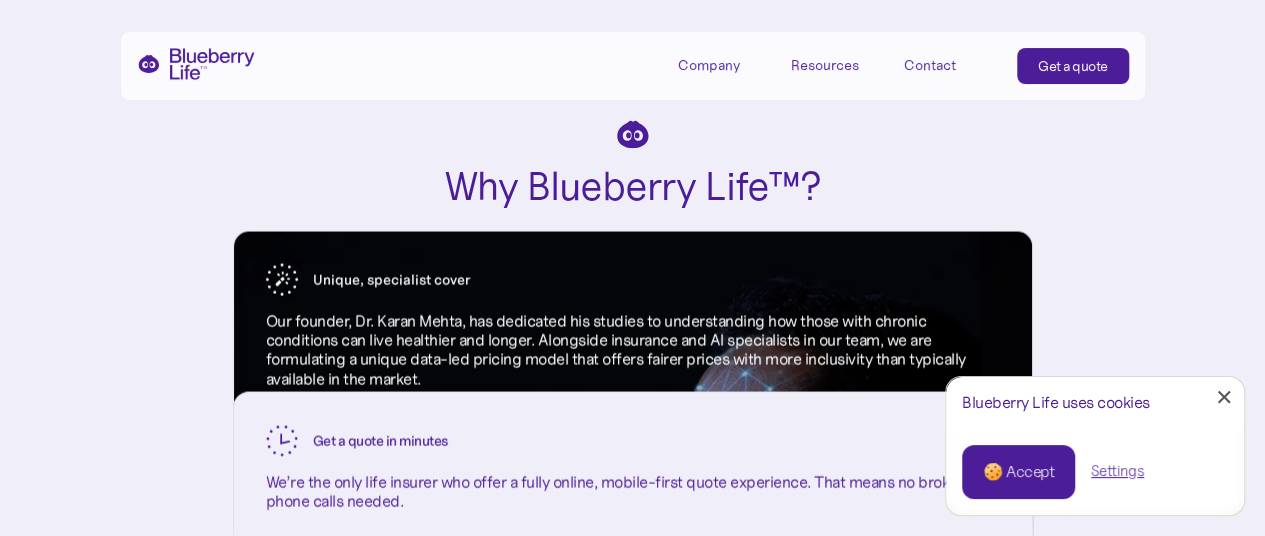 scroll, scrollTop: 1753, scrollLeft: 0, axis: vertical 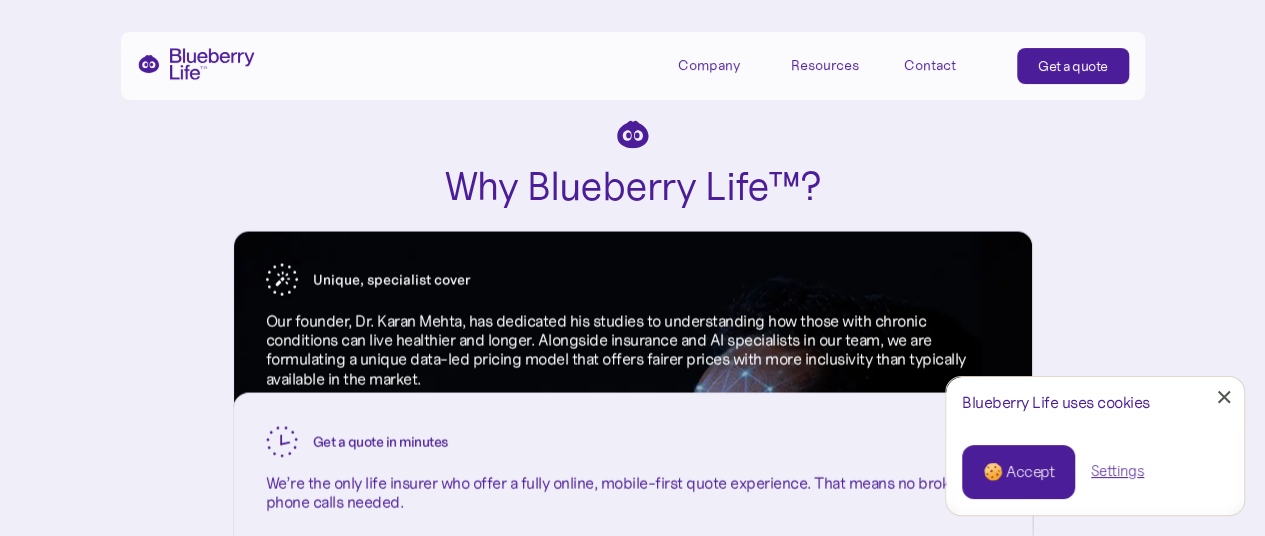 click on "Company" at bounding box center [709, 65] 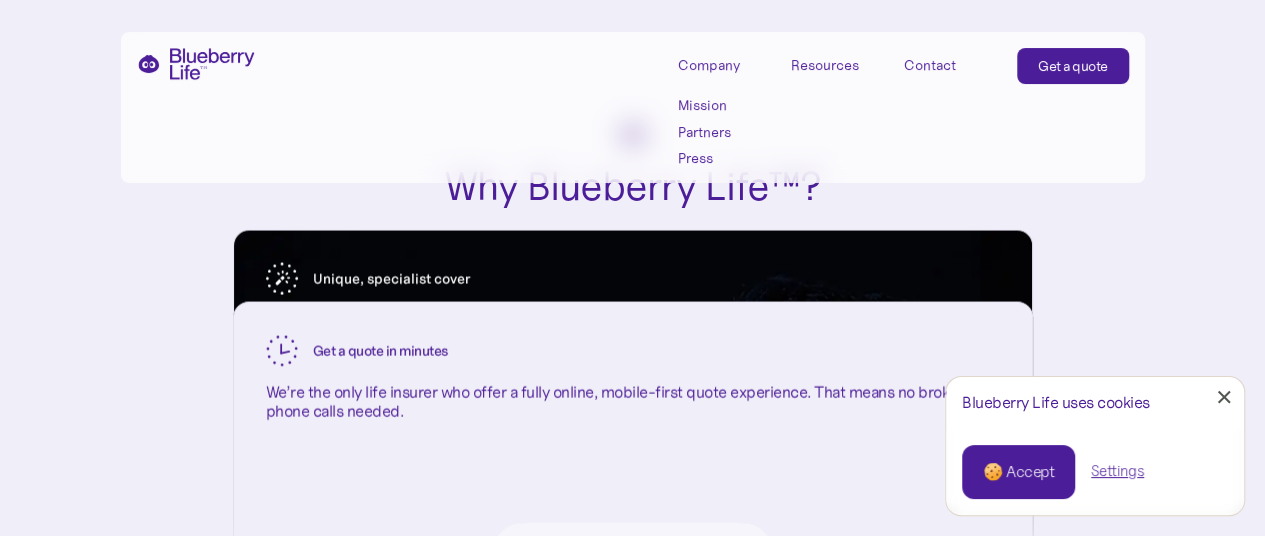 scroll, scrollTop: 1846, scrollLeft: 0, axis: vertical 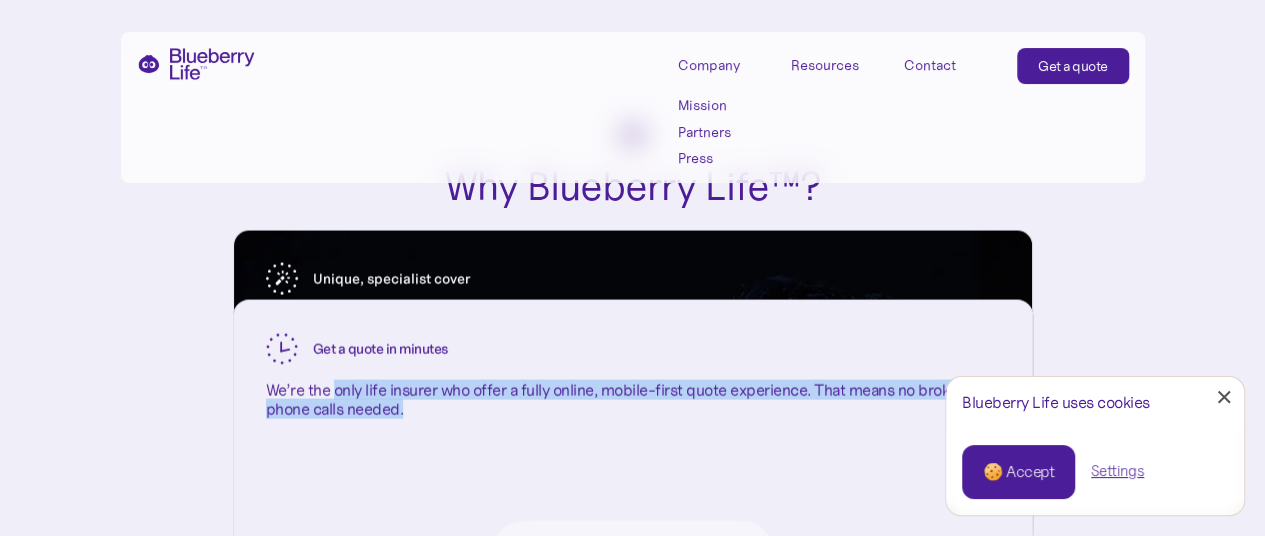drag, startPoint x: 337, startPoint y: 423, endPoint x: 484, endPoint y: 437, distance: 147.66516 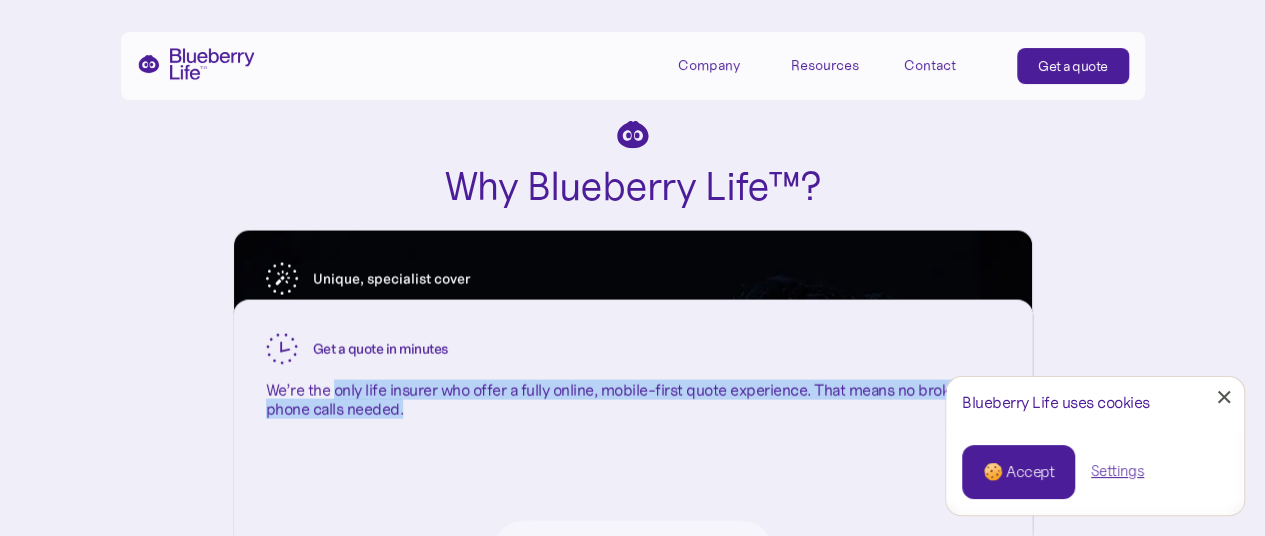 copy on "only life insurer who offer a fully online, mobile-first quote experience. That means no brokers or phone calls needed." 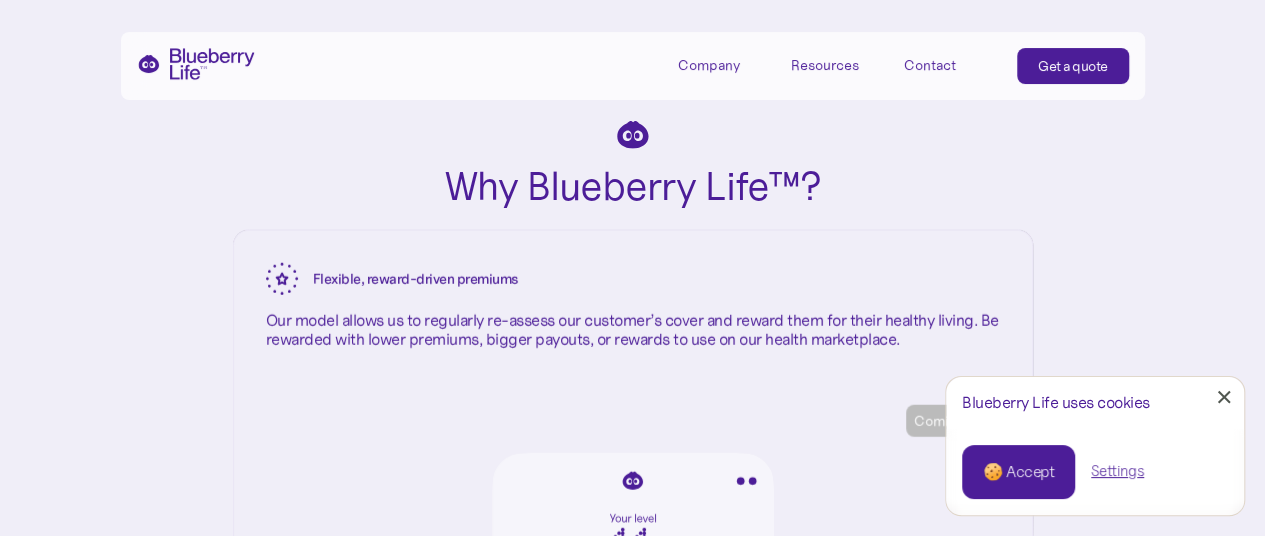 scroll, scrollTop: 2478, scrollLeft: 0, axis: vertical 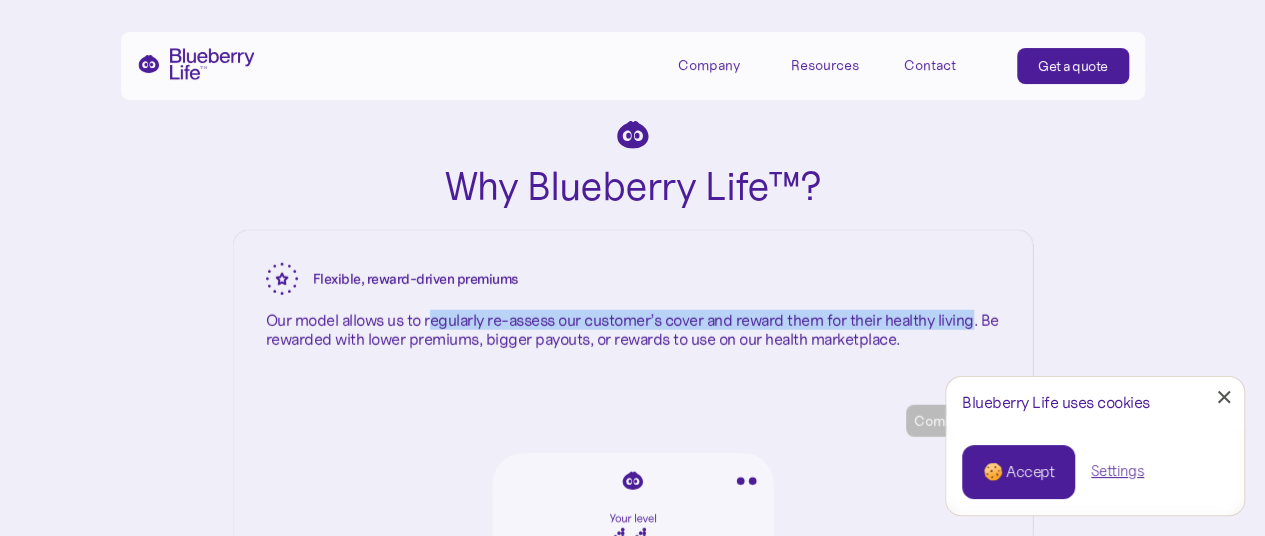 drag, startPoint x: 431, startPoint y: 322, endPoint x: 974, endPoint y: 319, distance: 543.0083 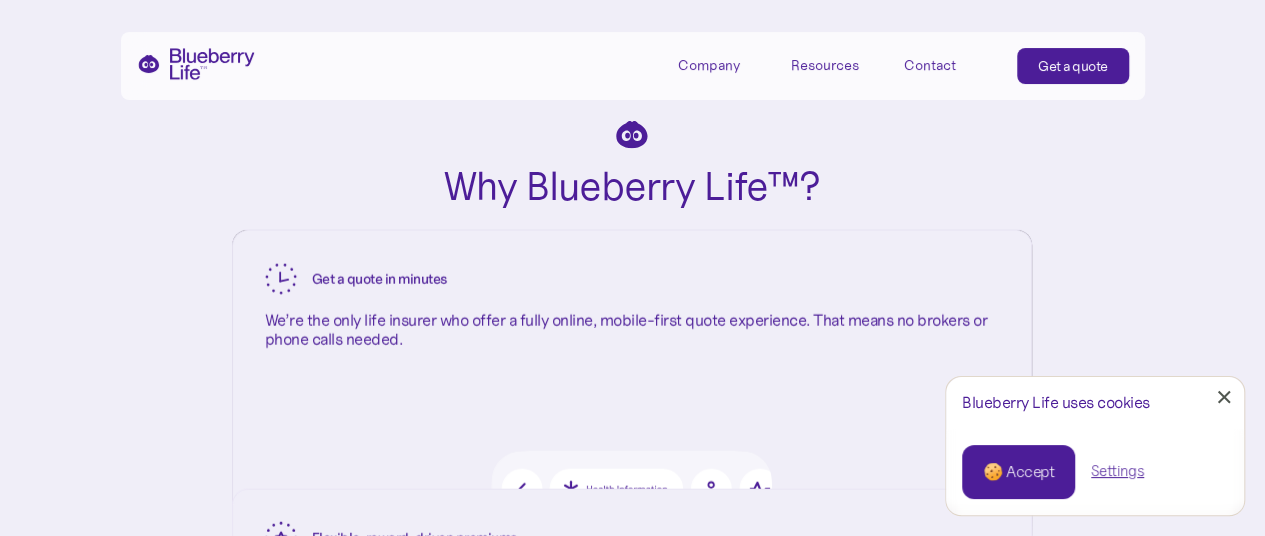 scroll, scrollTop: 2187, scrollLeft: 1, axis: both 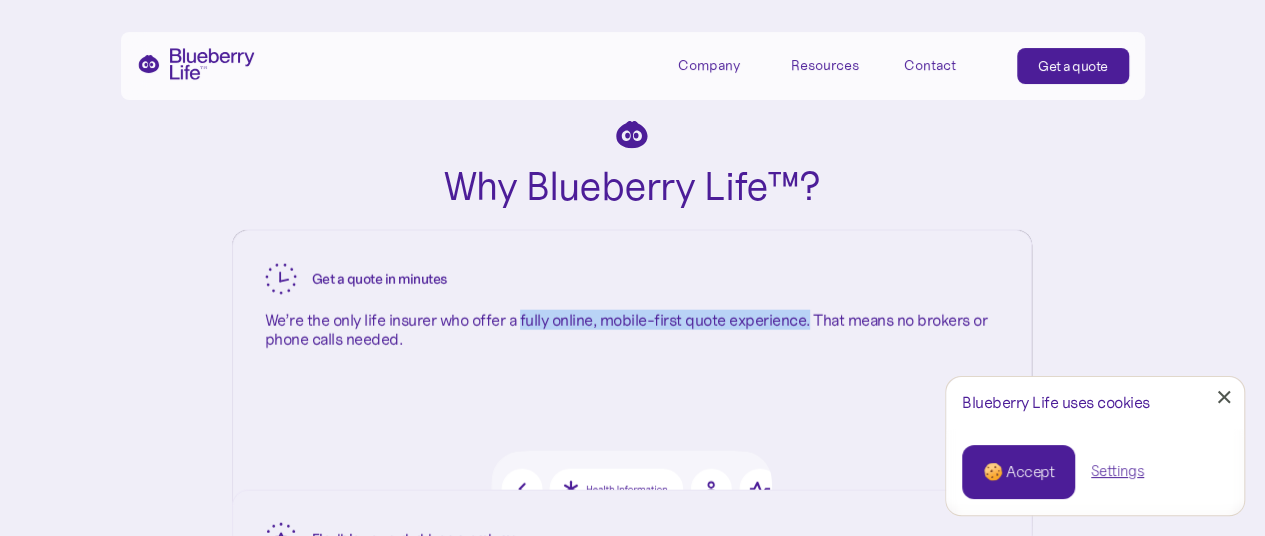 drag, startPoint x: 522, startPoint y: 321, endPoint x: 809, endPoint y: 329, distance: 287.11148 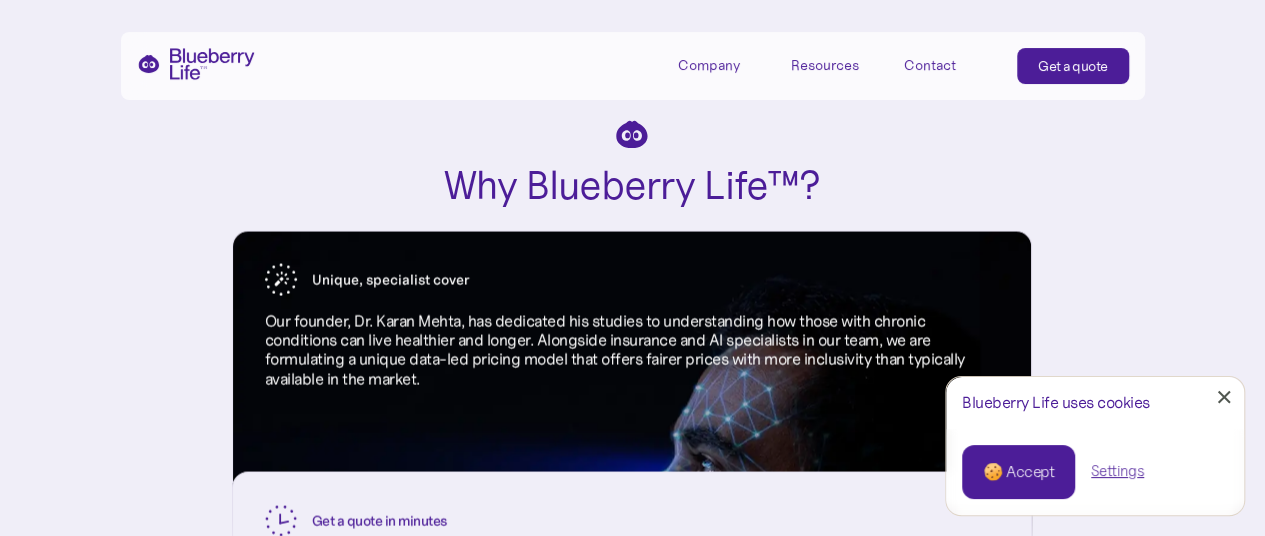 scroll, scrollTop: 1672, scrollLeft: 1, axis: both 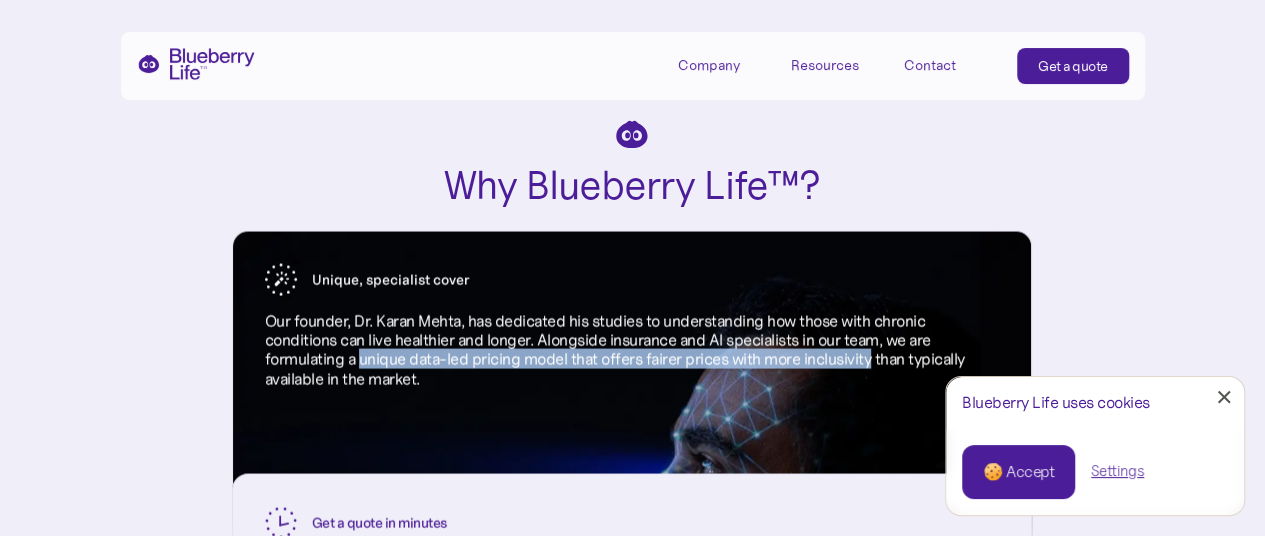 drag, startPoint x: 360, startPoint y: 357, endPoint x: 871, endPoint y: 363, distance: 511.03522 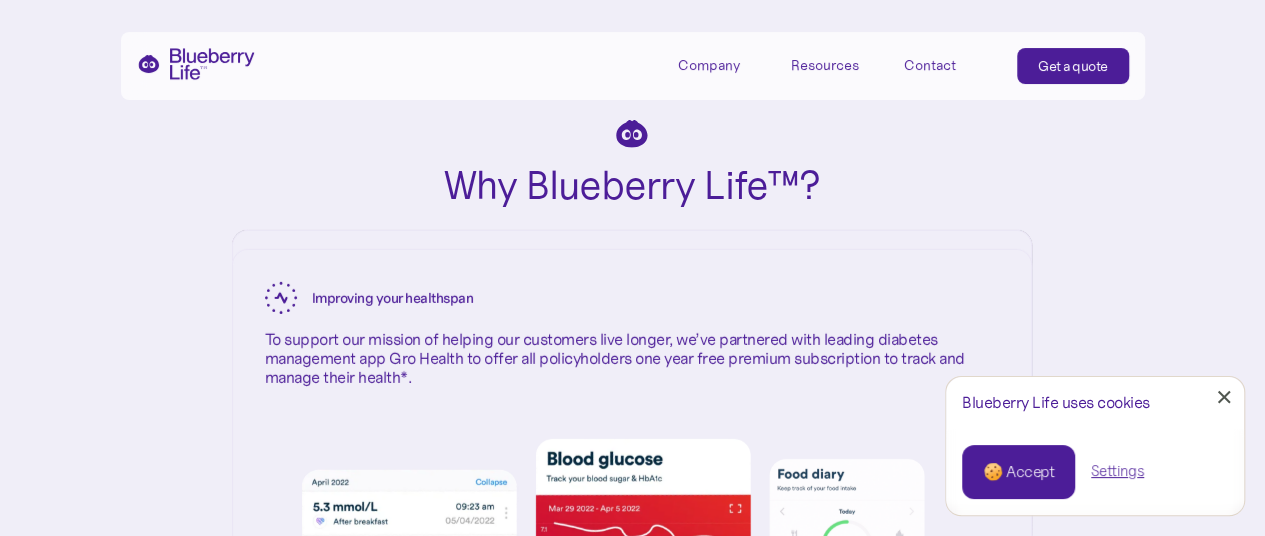 scroll, scrollTop: 2962, scrollLeft: 1, axis: both 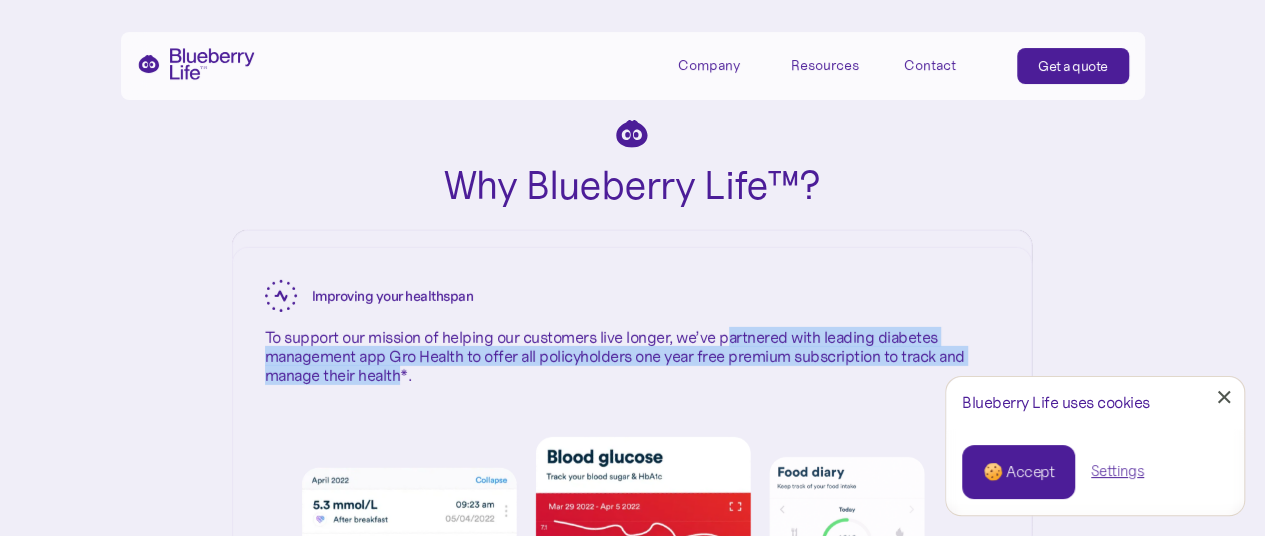 drag, startPoint x: 725, startPoint y: 373, endPoint x: 400, endPoint y: 411, distance: 327.214 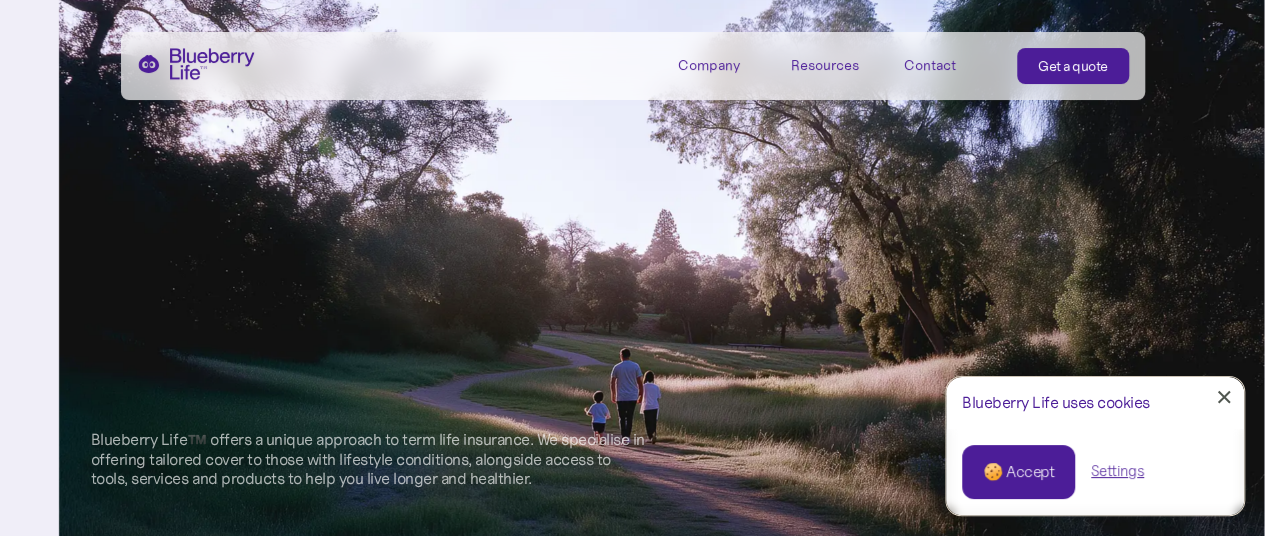 scroll, scrollTop: 500, scrollLeft: 1, axis: both 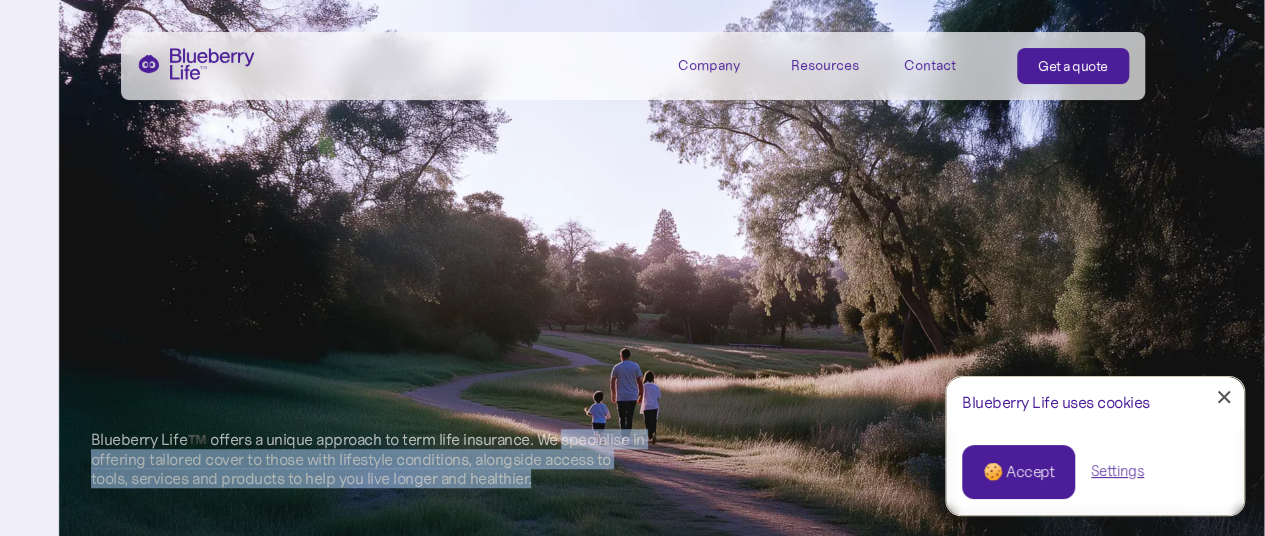 drag, startPoint x: 565, startPoint y: 459, endPoint x: 566, endPoint y: 493, distance: 34.0147 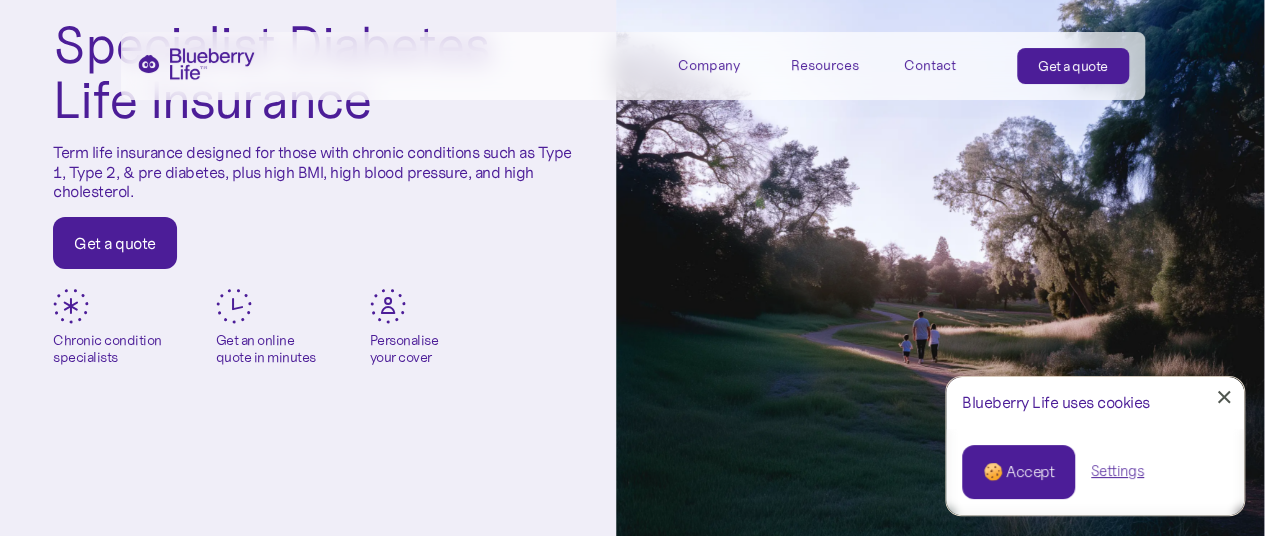 scroll, scrollTop: 0, scrollLeft: 1, axis: horizontal 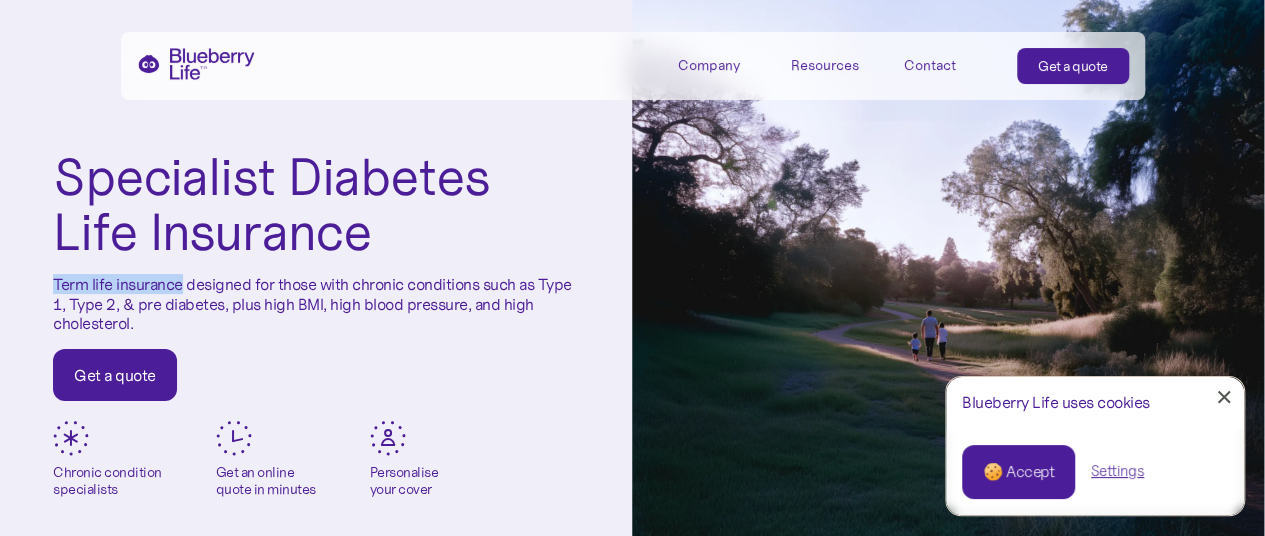 drag, startPoint x: 54, startPoint y: 282, endPoint x: 184, endPoint y: 280, distance: 130.01538 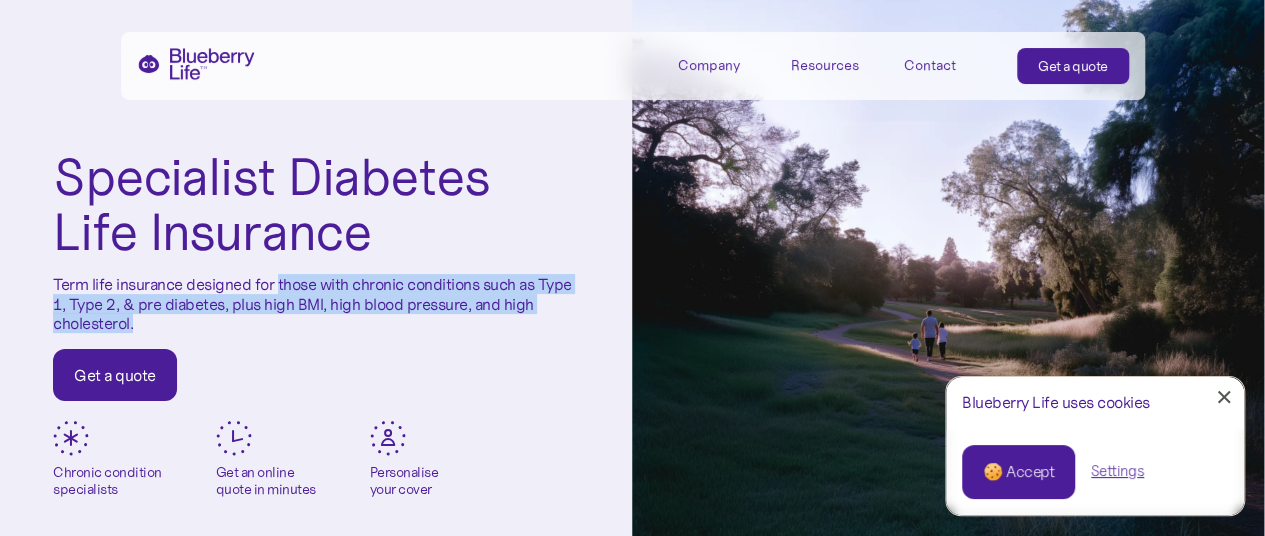 drag, startPoint x: 278, startPoint y: 287, endPoint x: 283, endPoint y: 323, distance: 36.345562 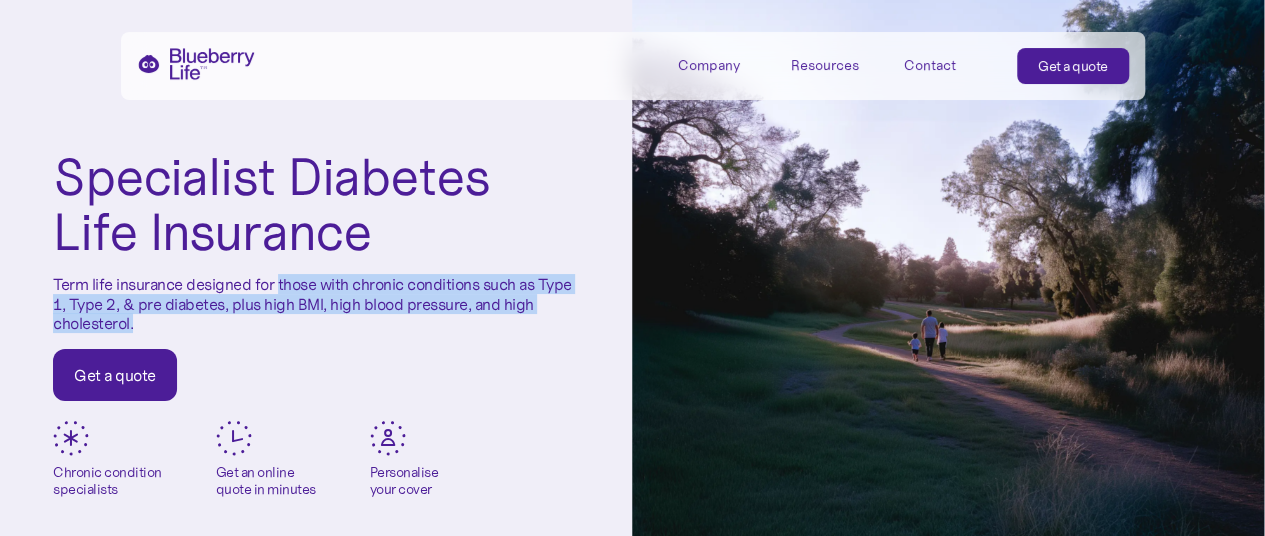 click on "Resources" at bounding box center [825, 65] 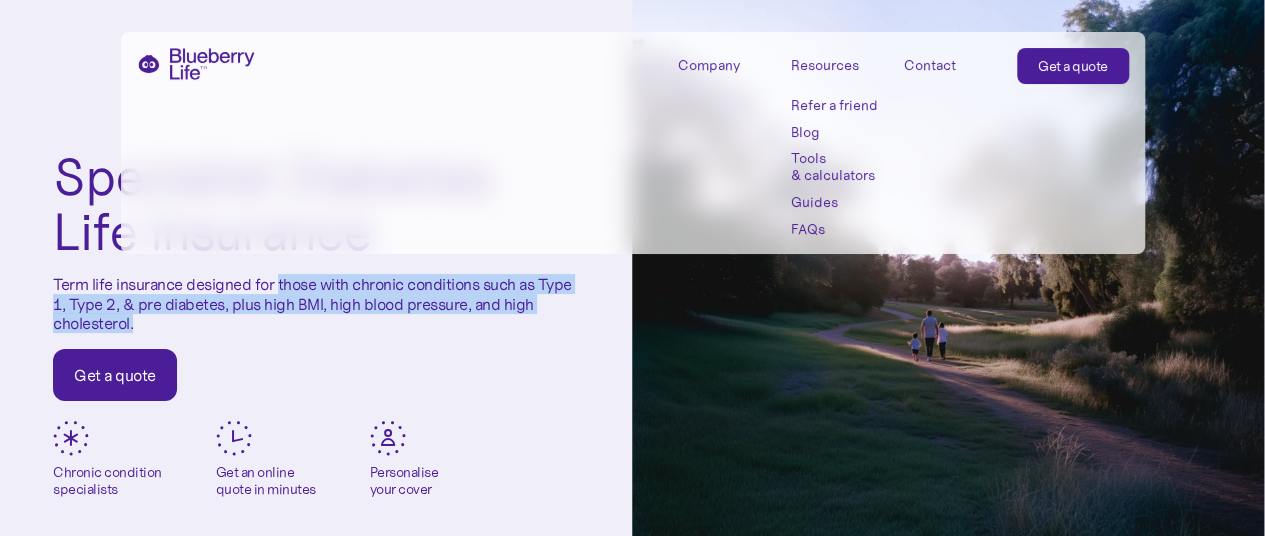 click on "Tools & calculators" at bounding box center [836, 167] 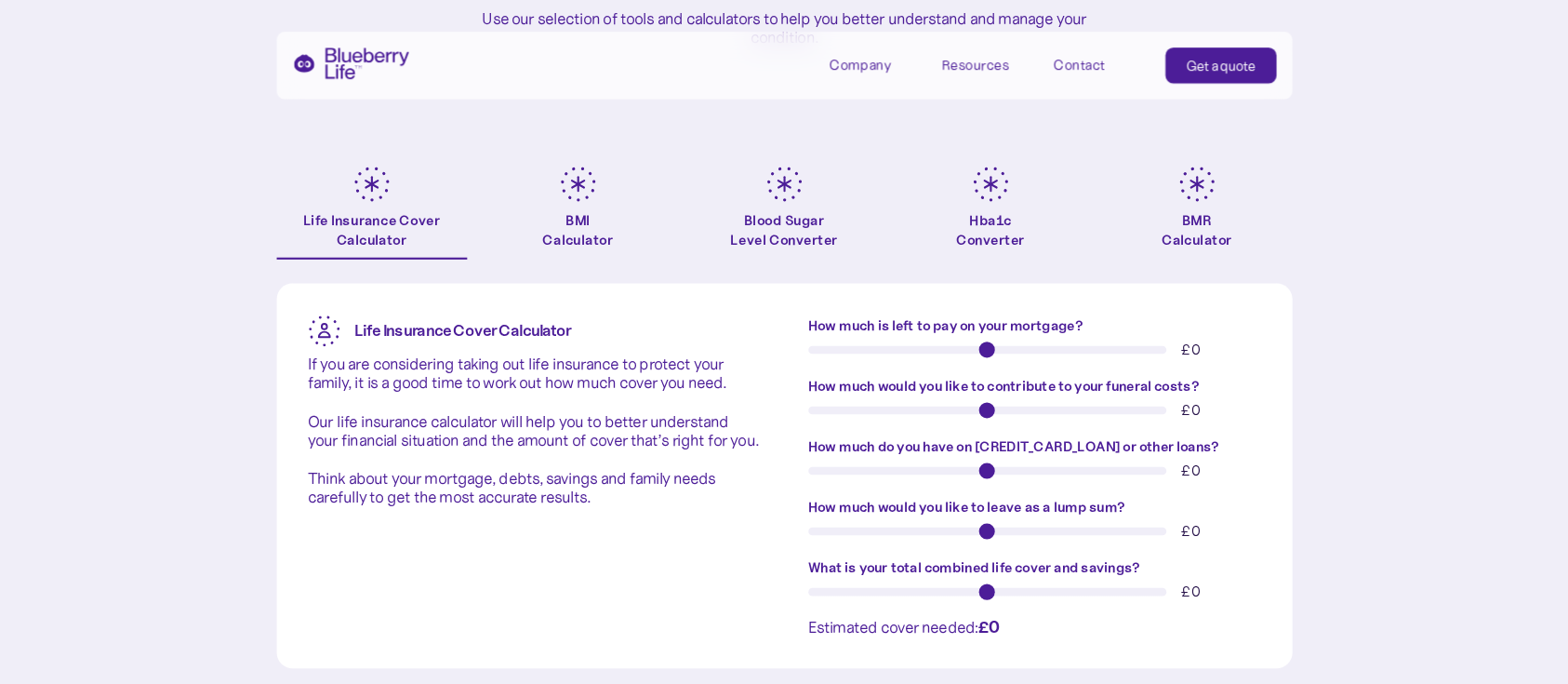 scroll, scrollTop: 301, scrollLeft: 0, axis: vertical 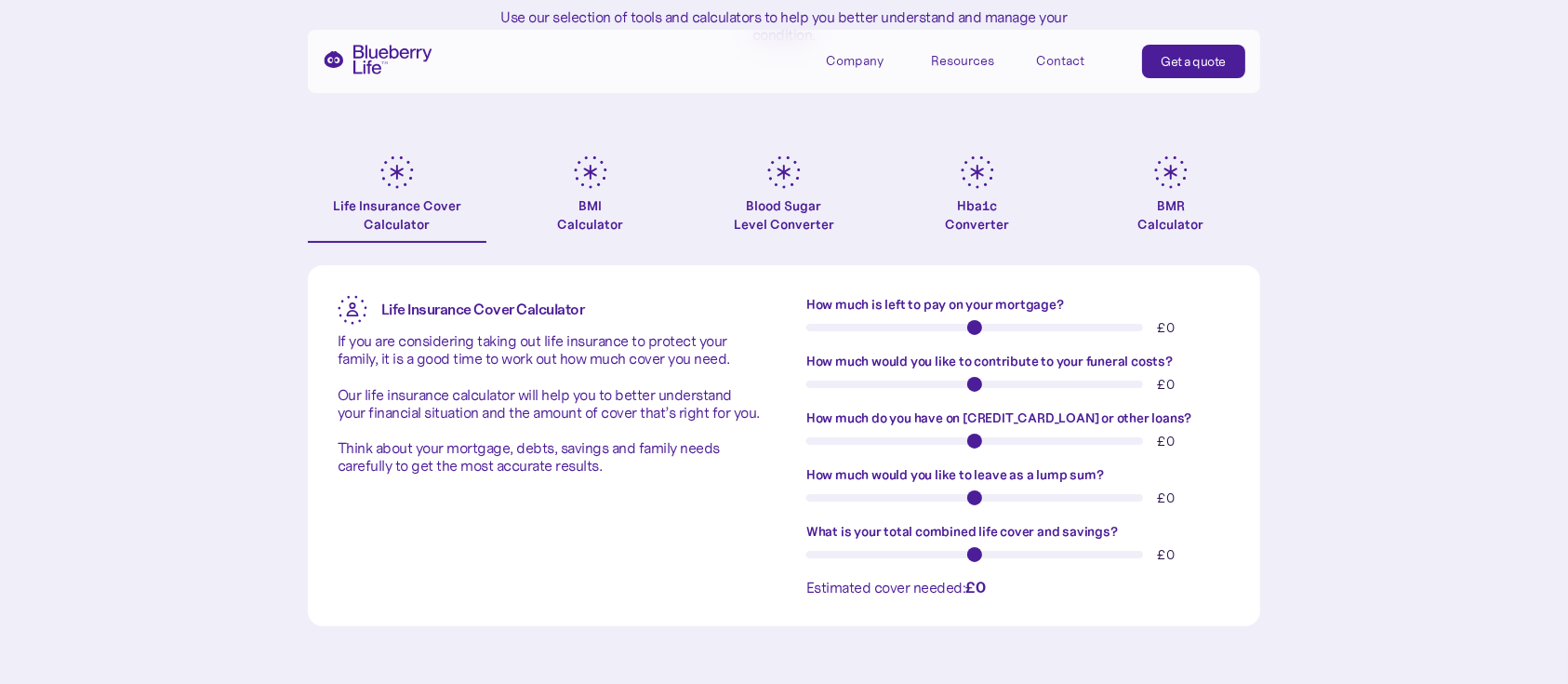 click on "Tools & calculators Use our selection of tools and calculators to help you better understand and manage your condition. Life Insurance Cover Calculator BMI Calculator Blood Sugar Level Converter Hba1c Converter BMR Calculator Life Insurance Cover Calculator If you are considering taking out life insurance to protect your family, it is a good time to work out how much cover you need. Our life insurance calculator will help you to better understand your financial situation and the amount of cover that’s right for you.  Think about your mortgage, debts, savings and family needs carefully to get the most accurate results.
How much is left to pay on your mortgage?
£ 0
How much would you like to contribute to your funeral costs?
£ 0
How much do you have on credit cards or other loans?
£ 0
£" at bounding box center (784, 219) 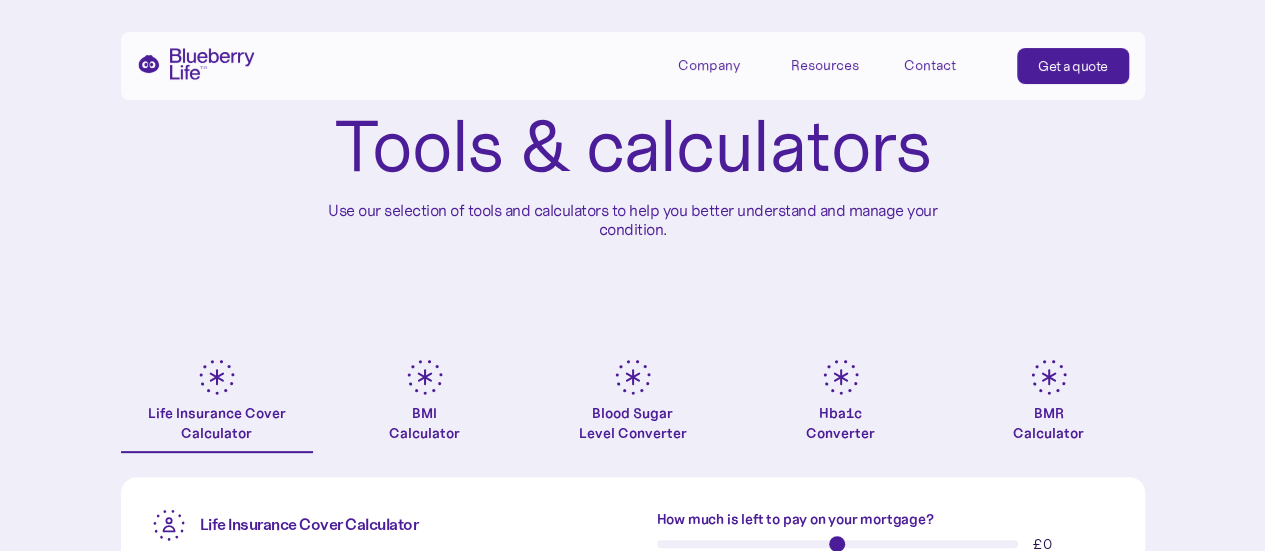 scroll, scrollTop: 130, scrollLeft: 0, axis: vertical 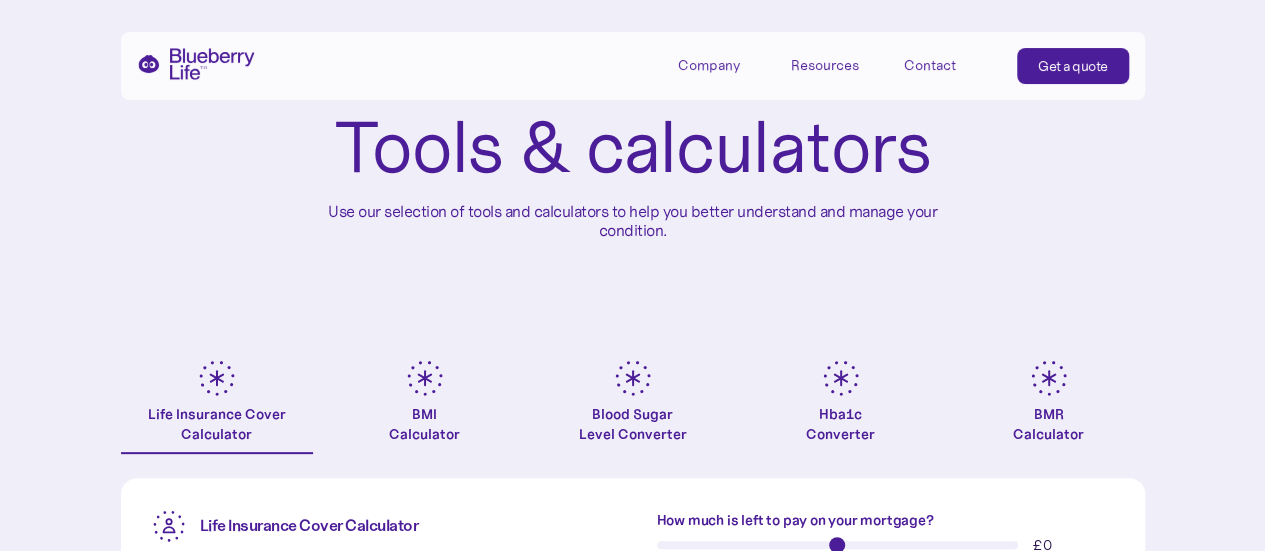 click at bounding box center (196, 64) 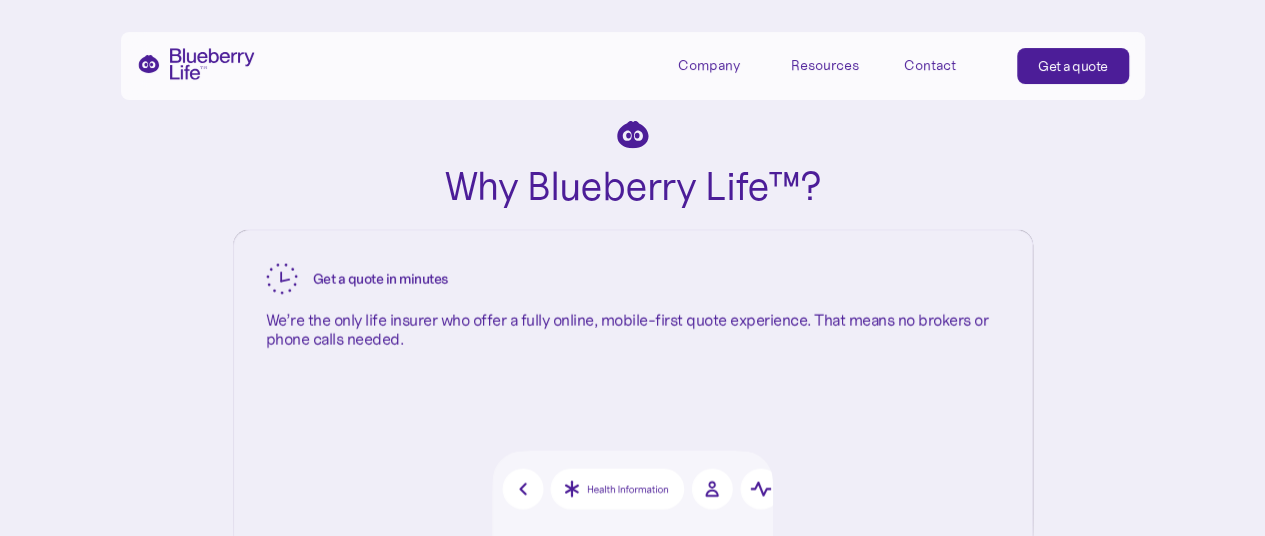 scroll, scrollTop: 2124, scrollLeft: 0, axis: vertical 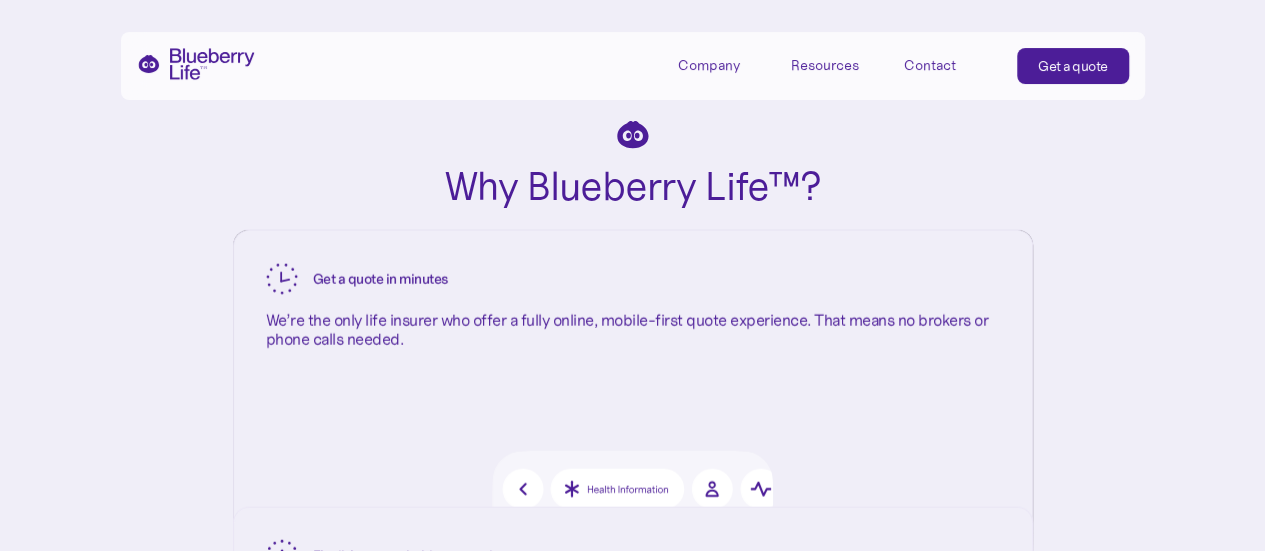 click at bounding box center [632, 590] 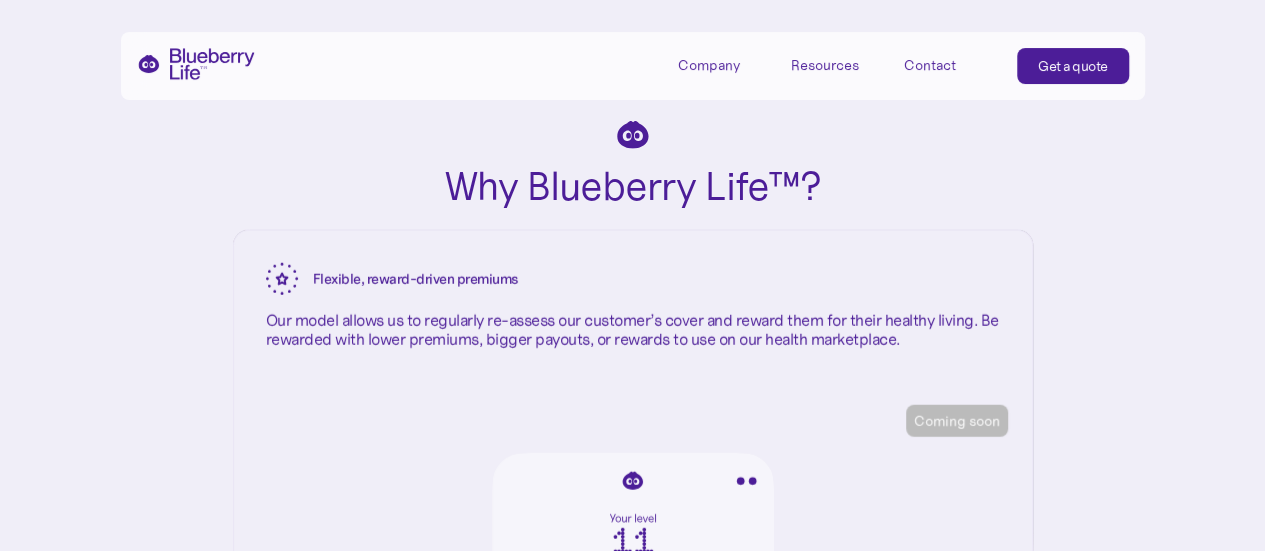scroll, scrollTop: 2520, scrollLeft: 0, axis: vertical 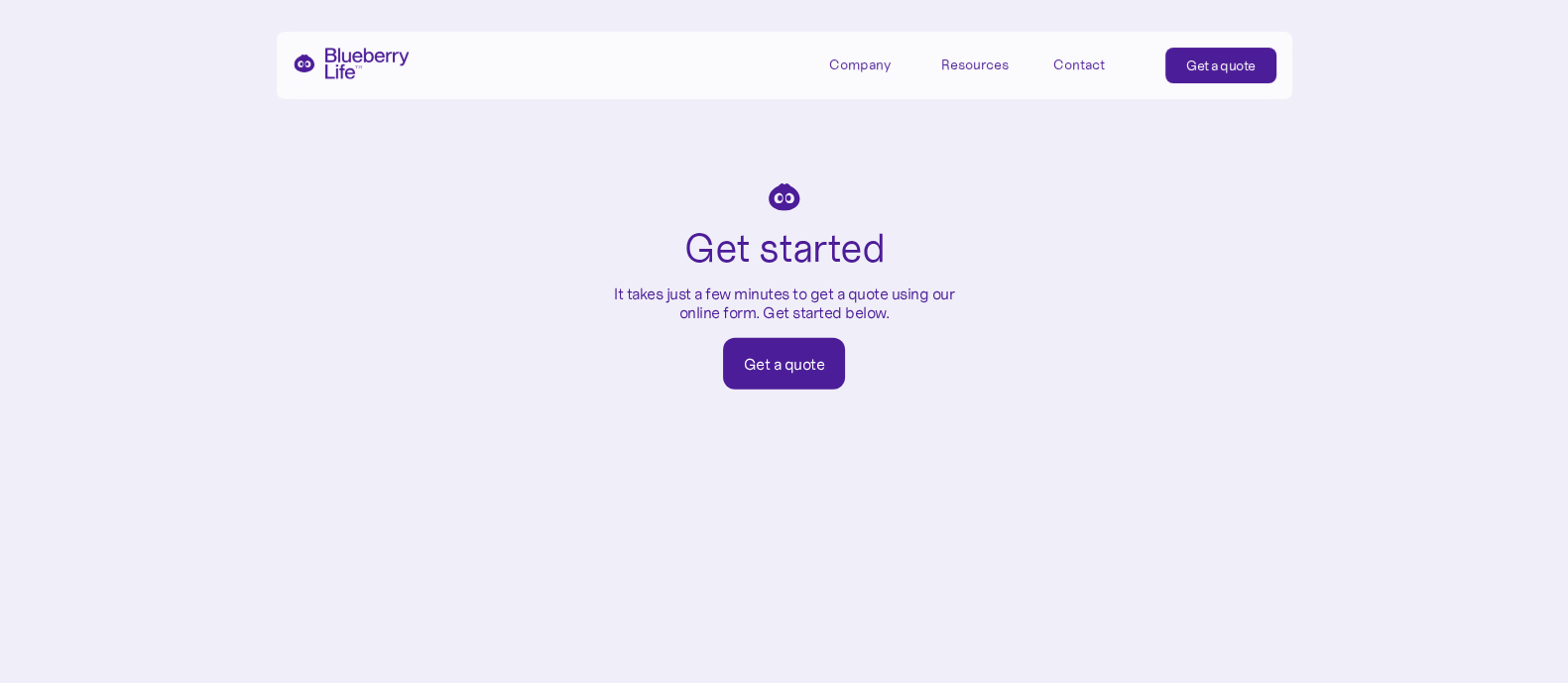 click on "Get a quote" at bounding box center (784, 364) 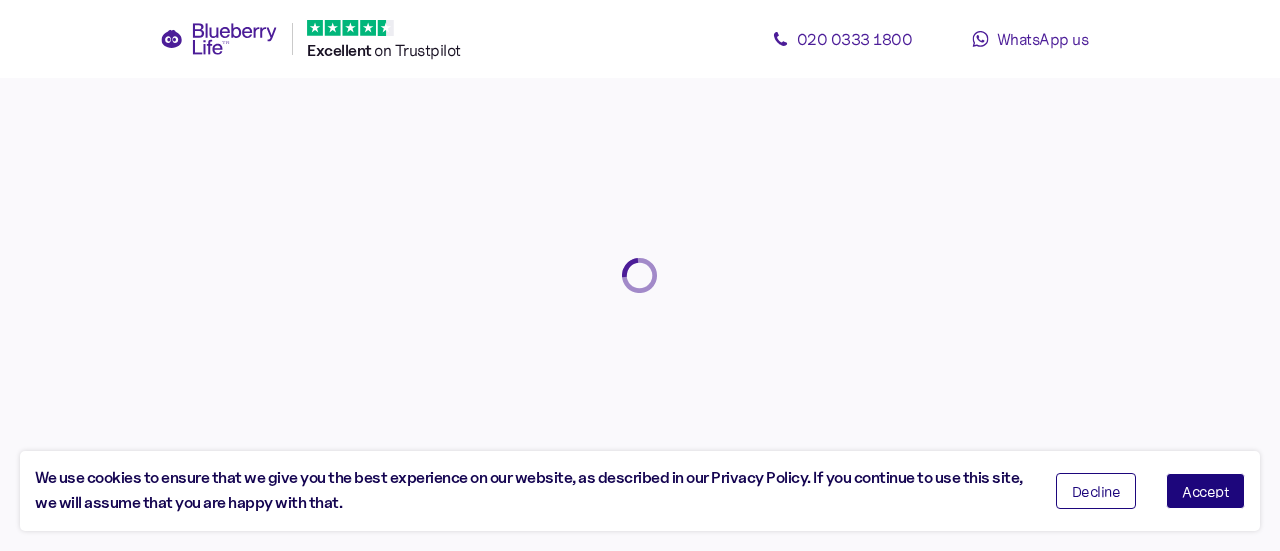 scroll, scrollTop: 0, scrollLeft: 0, axis: both 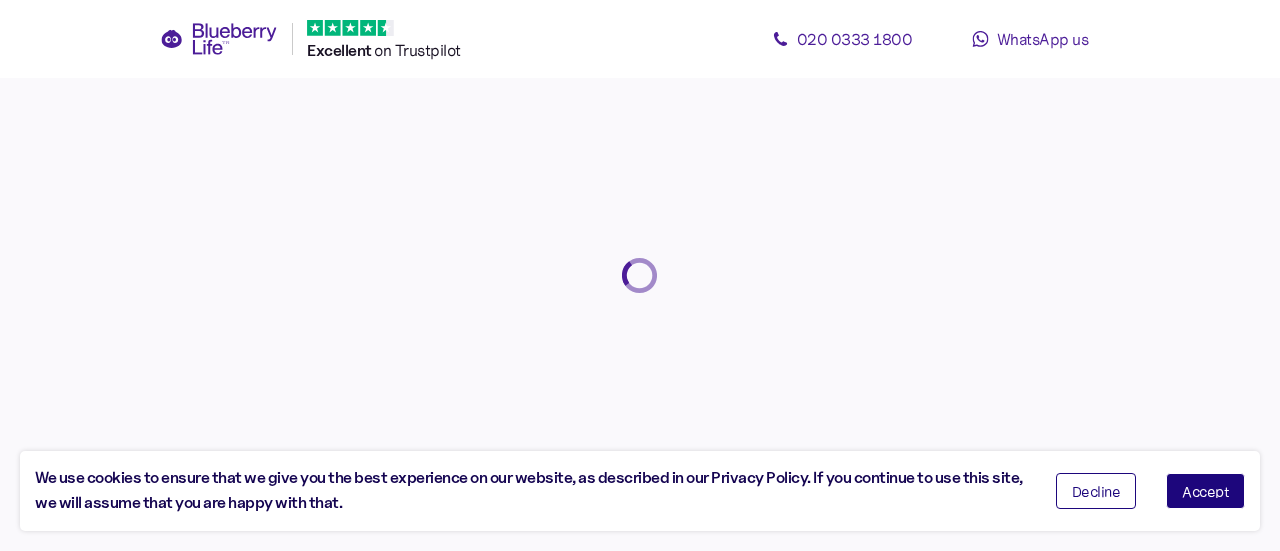 click on "Accept" at bounding box center (1205, 491) 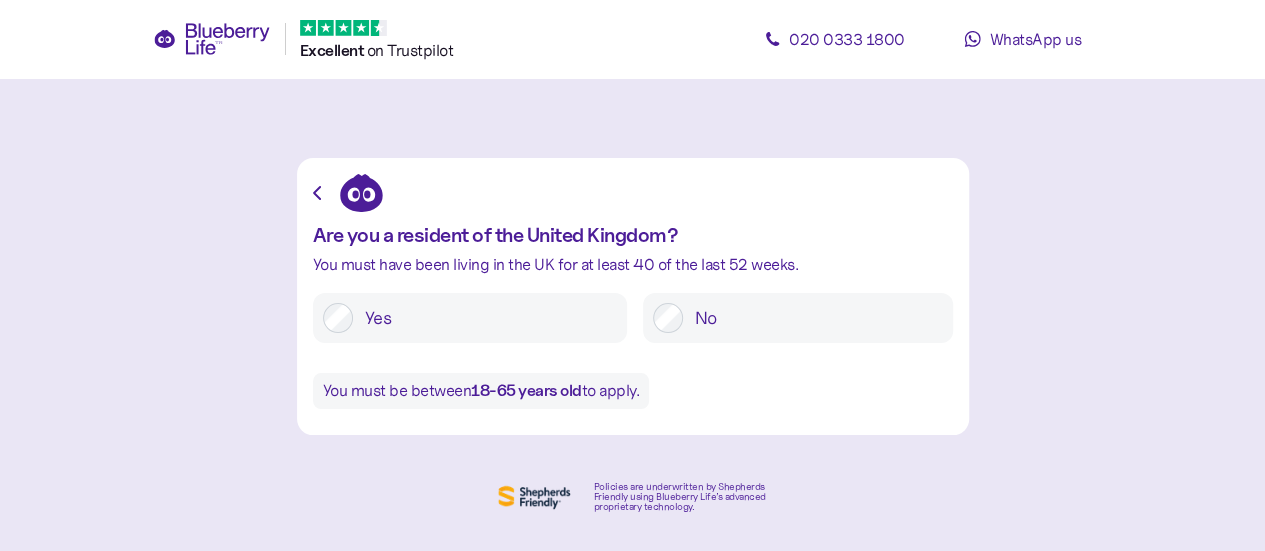 click on "Yes" at bounding box center (485, 318) 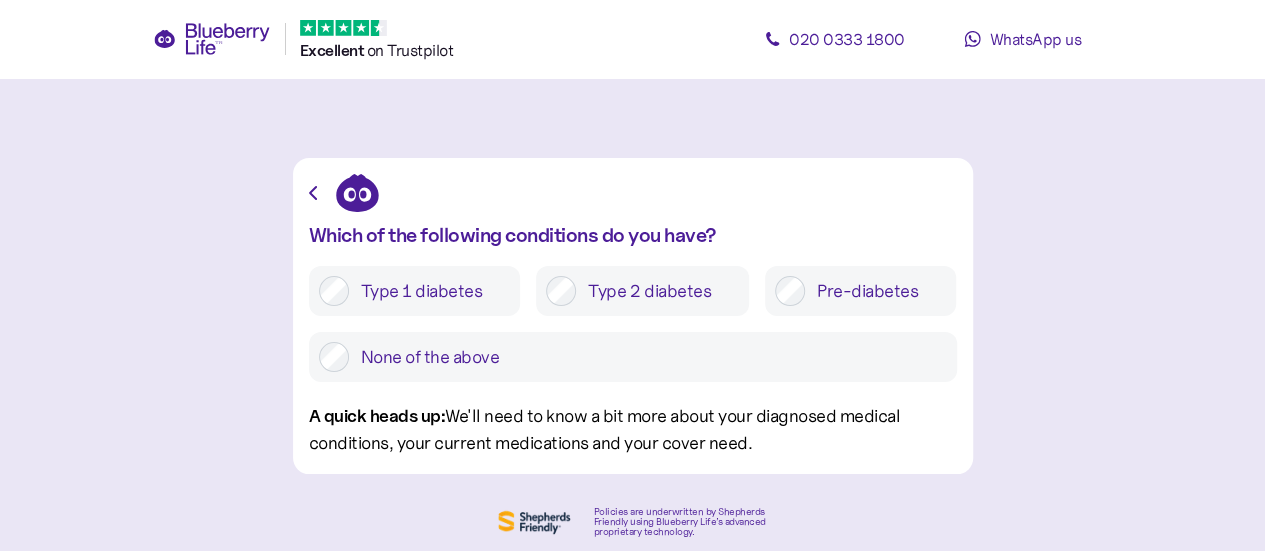 click on "Pre-diabetes" at bounding box center (875, 291) 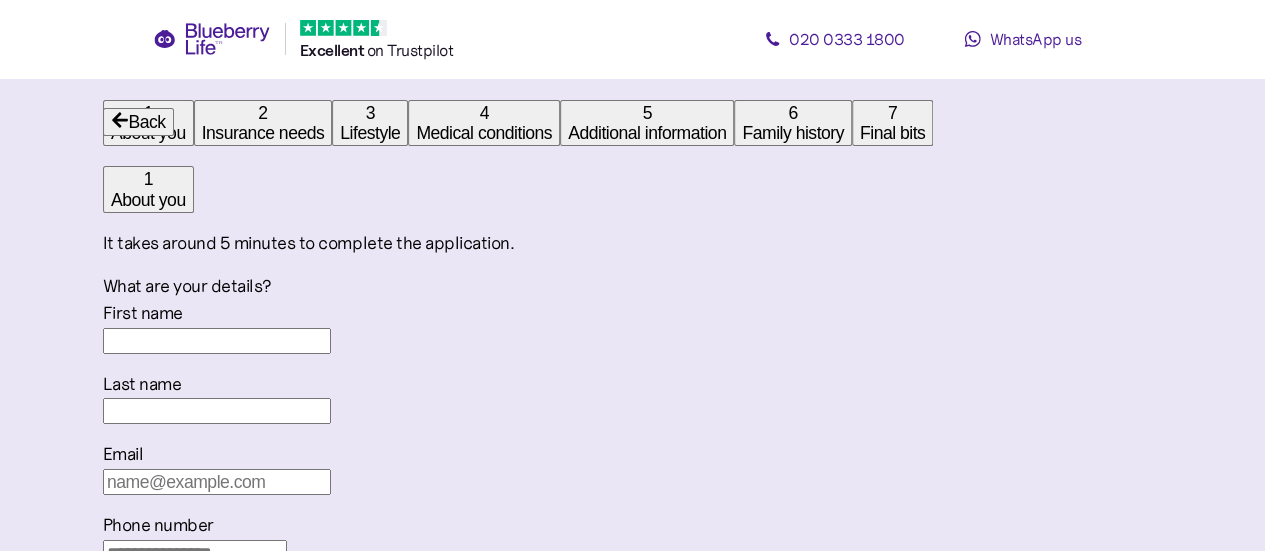scroll, scrollTop: 78, scrollLeft: 0, axis: vertical 